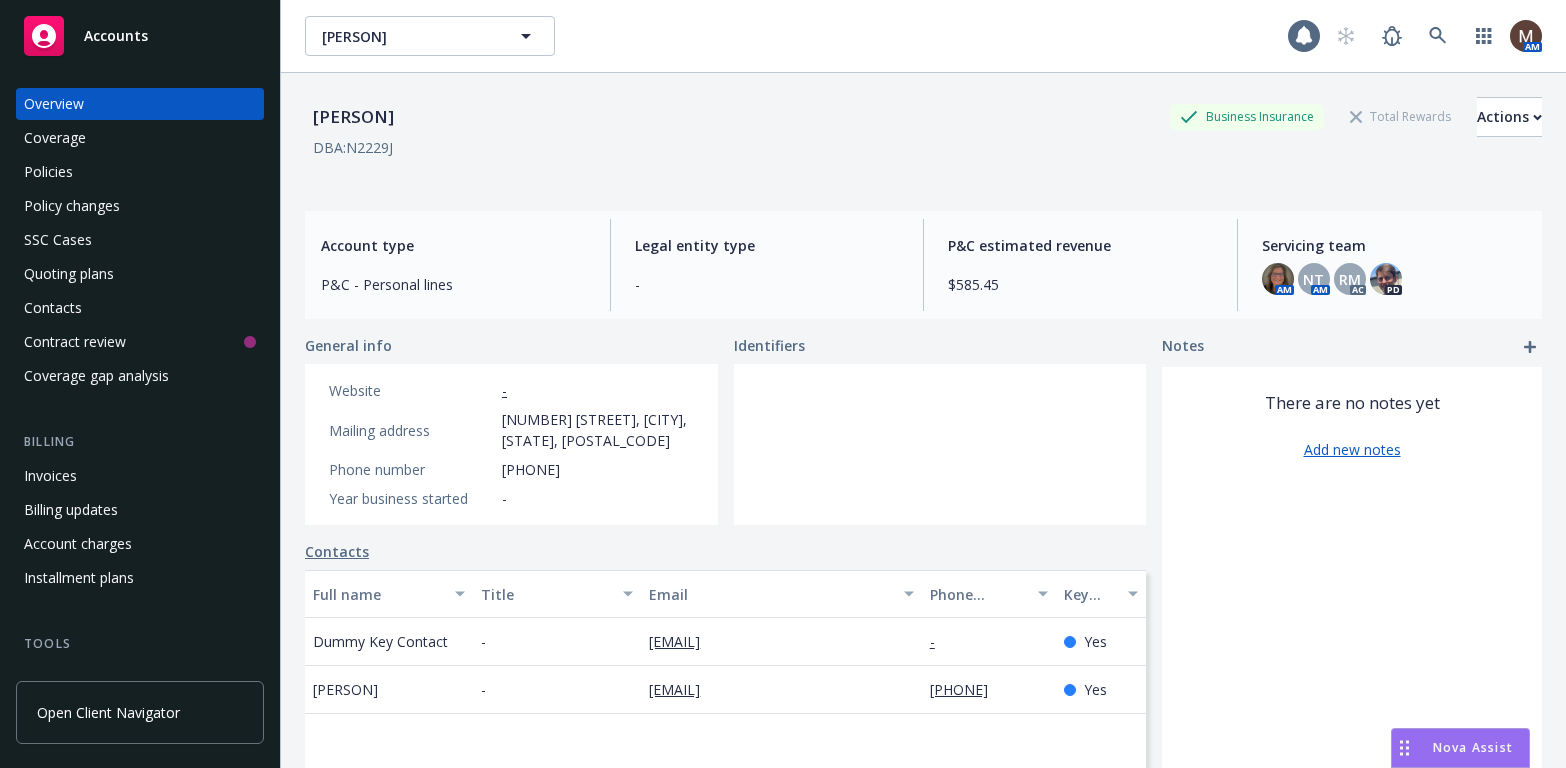 scroll, scrollTop: 0, scrollLeft: 0, axis: both 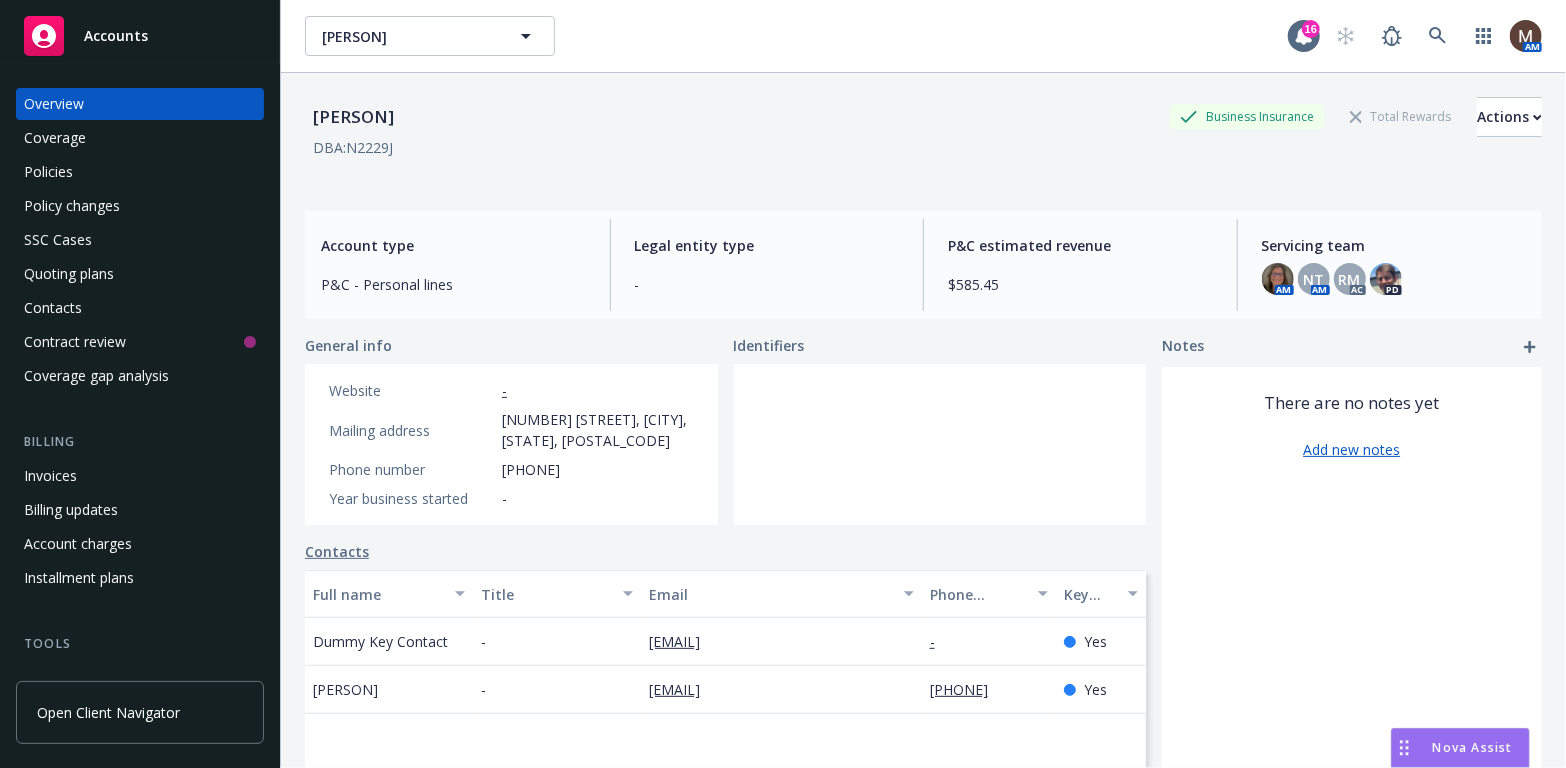 click on "Policies" at bounding box center [48, 172] 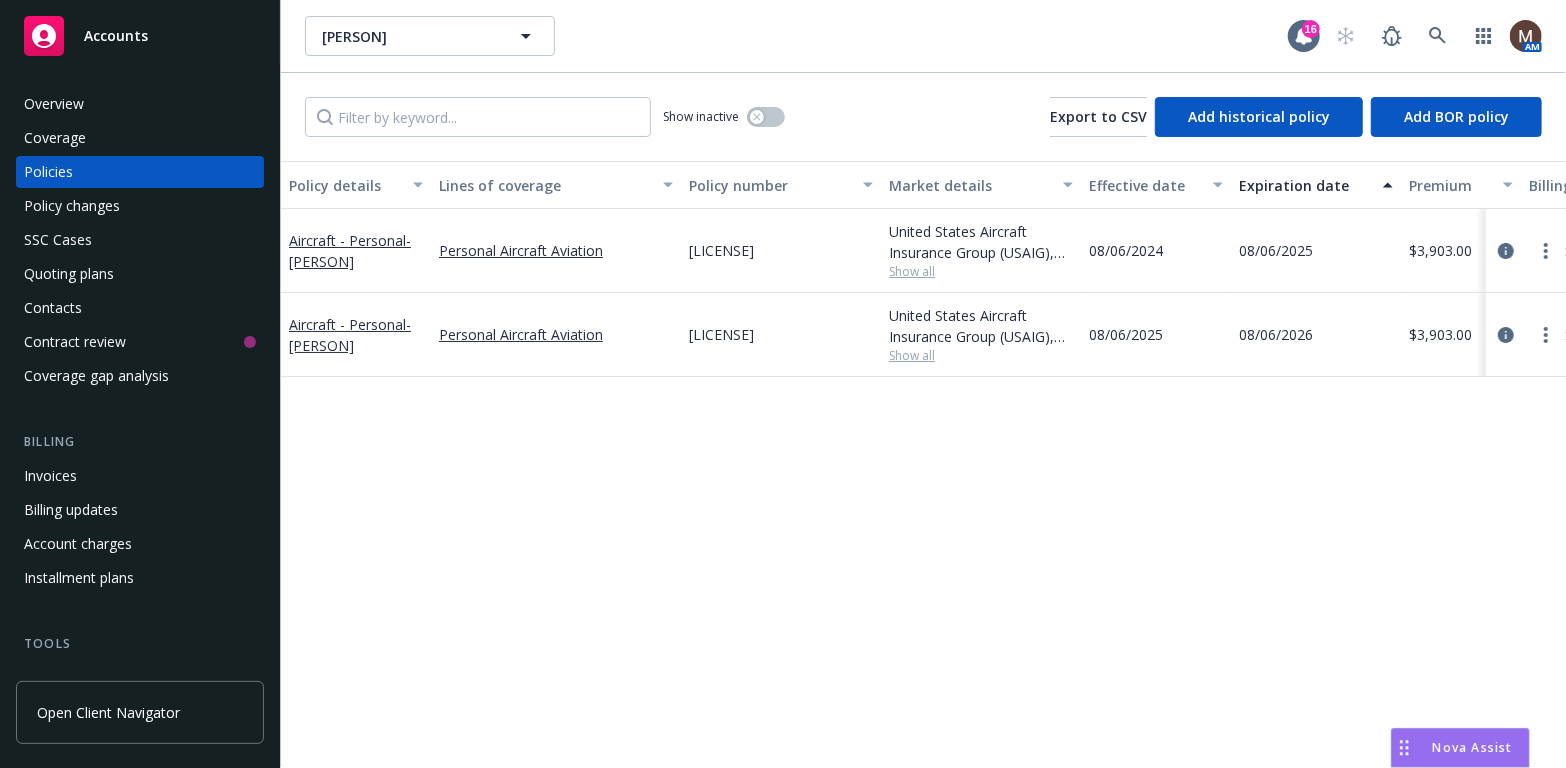 click on "Contacts" at bounding box center (53, 308) 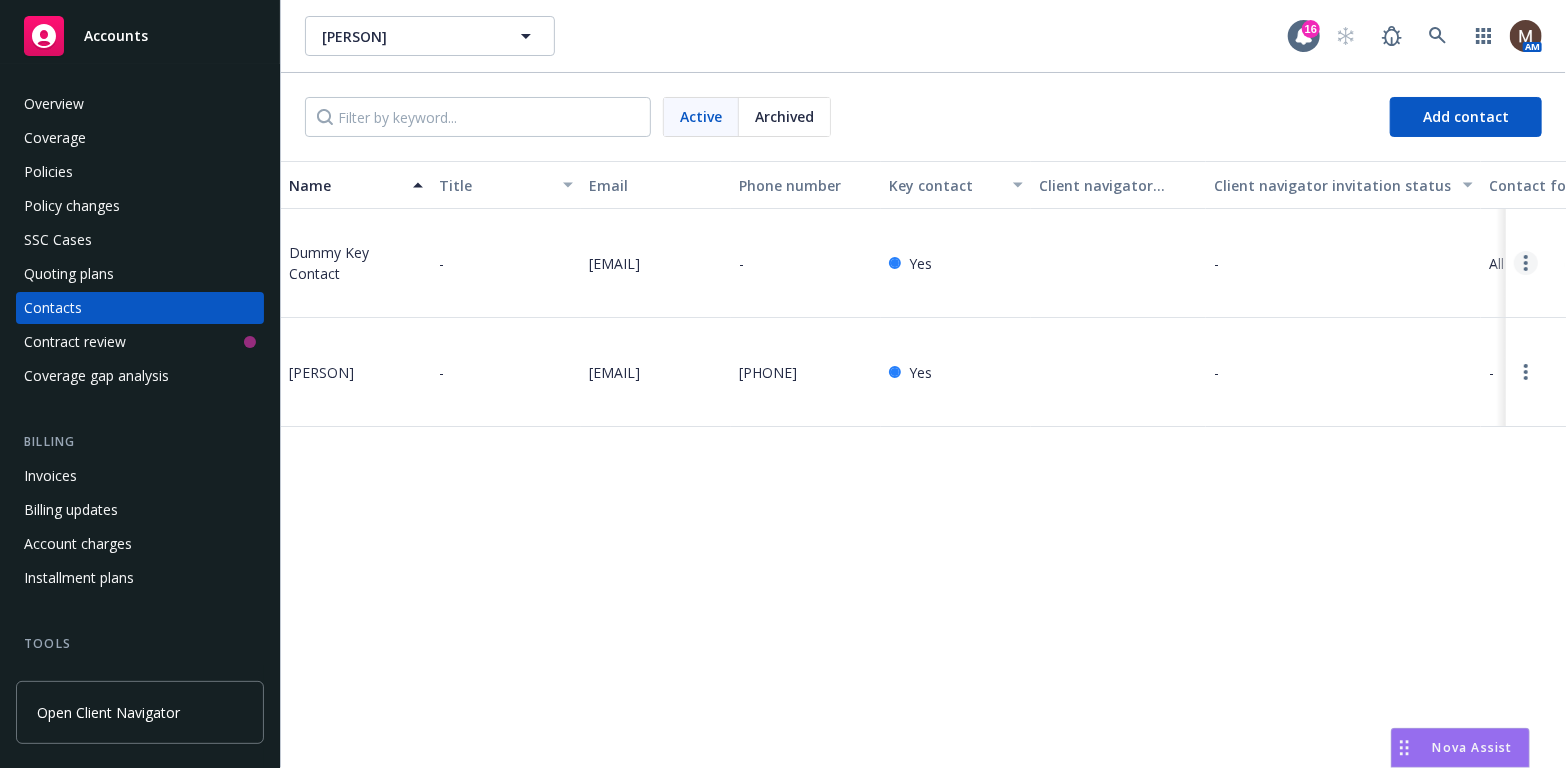 click 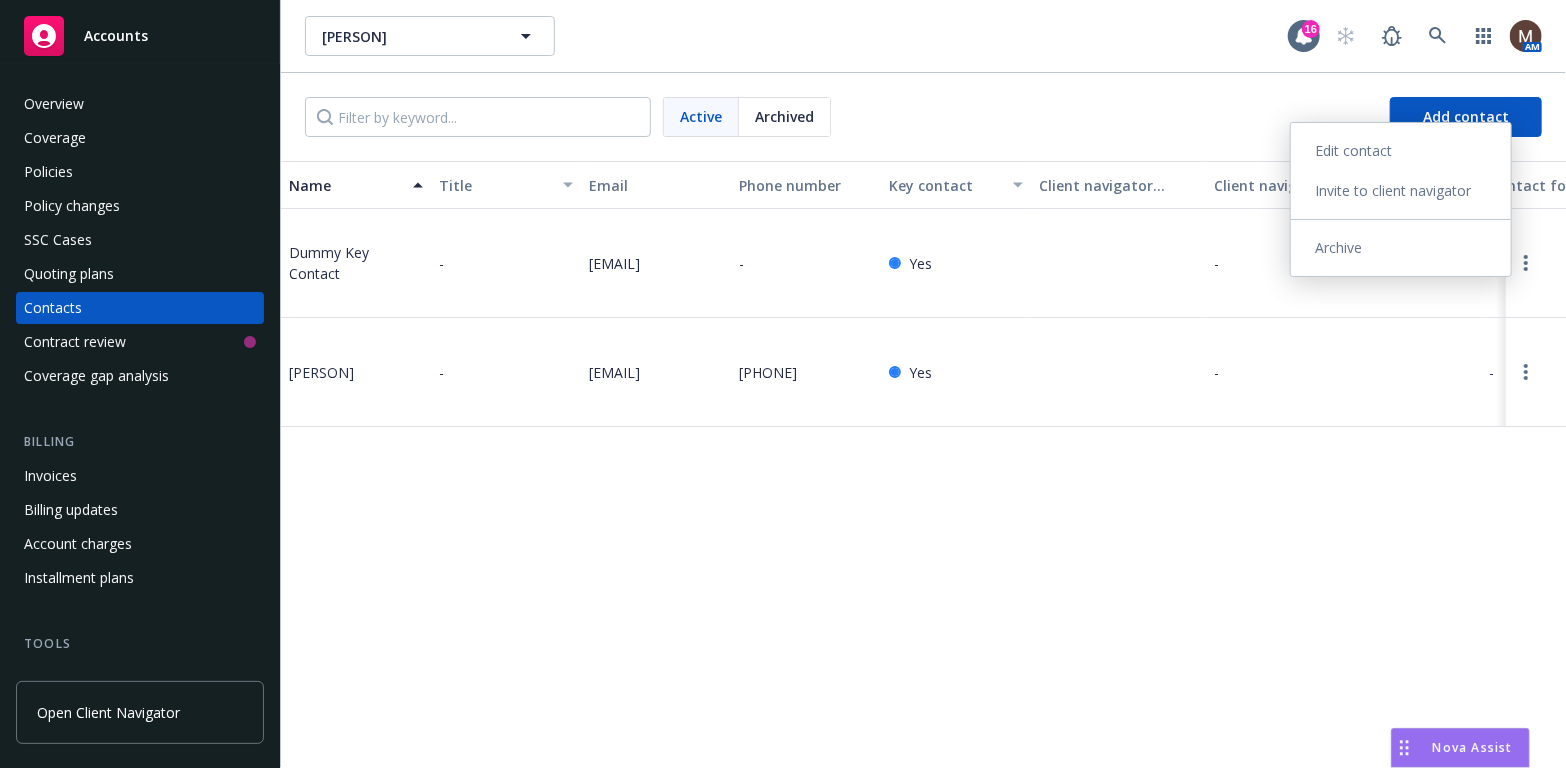 click on "Archive" at bounding box center [1401, 248] 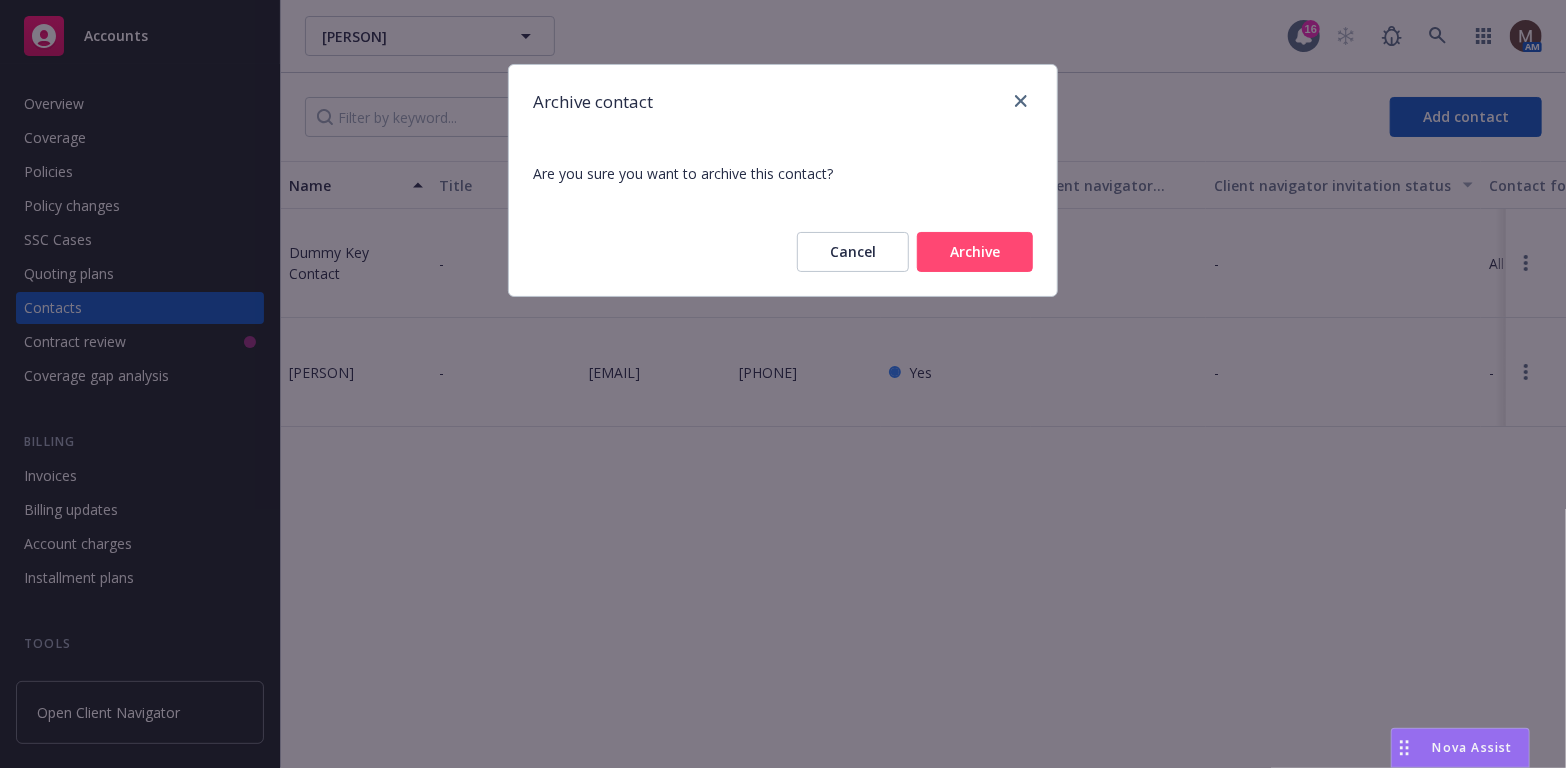 drag, startPoint x: 983, startPoint y: 254, endPoint x: 929, endPoint y: 279, distance: 59.5063 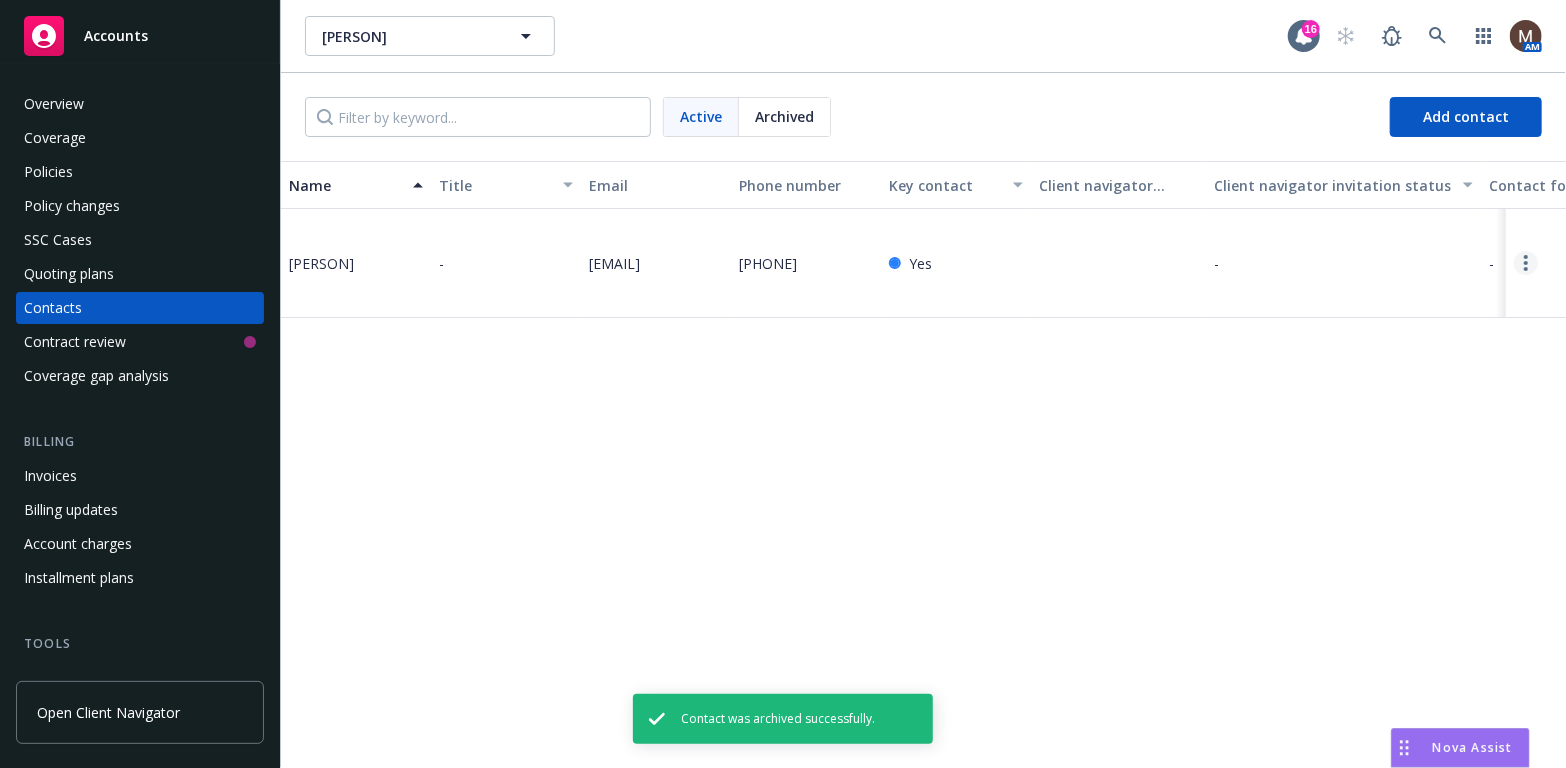 click at bounding box center [1526, 263] 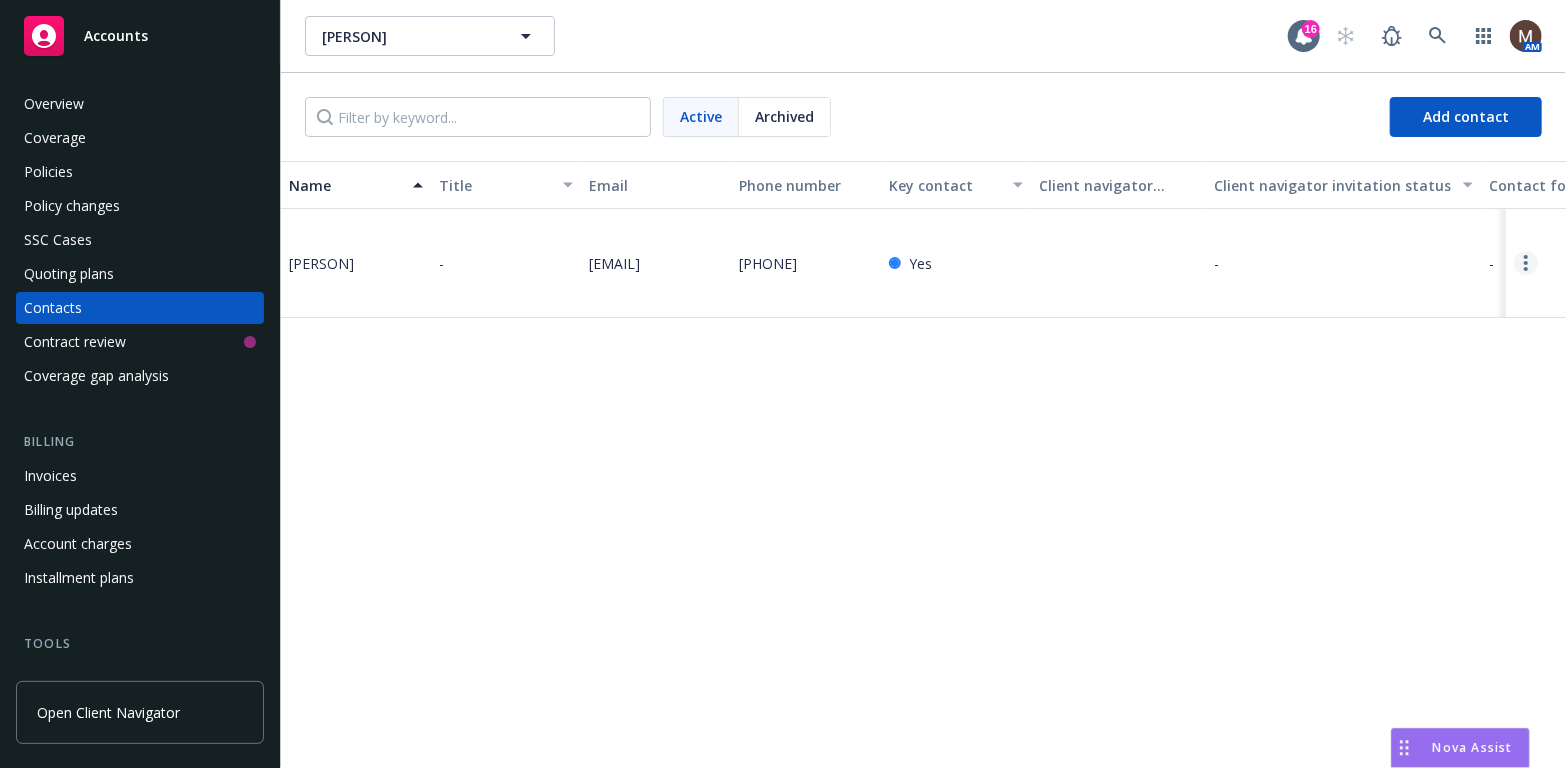 click 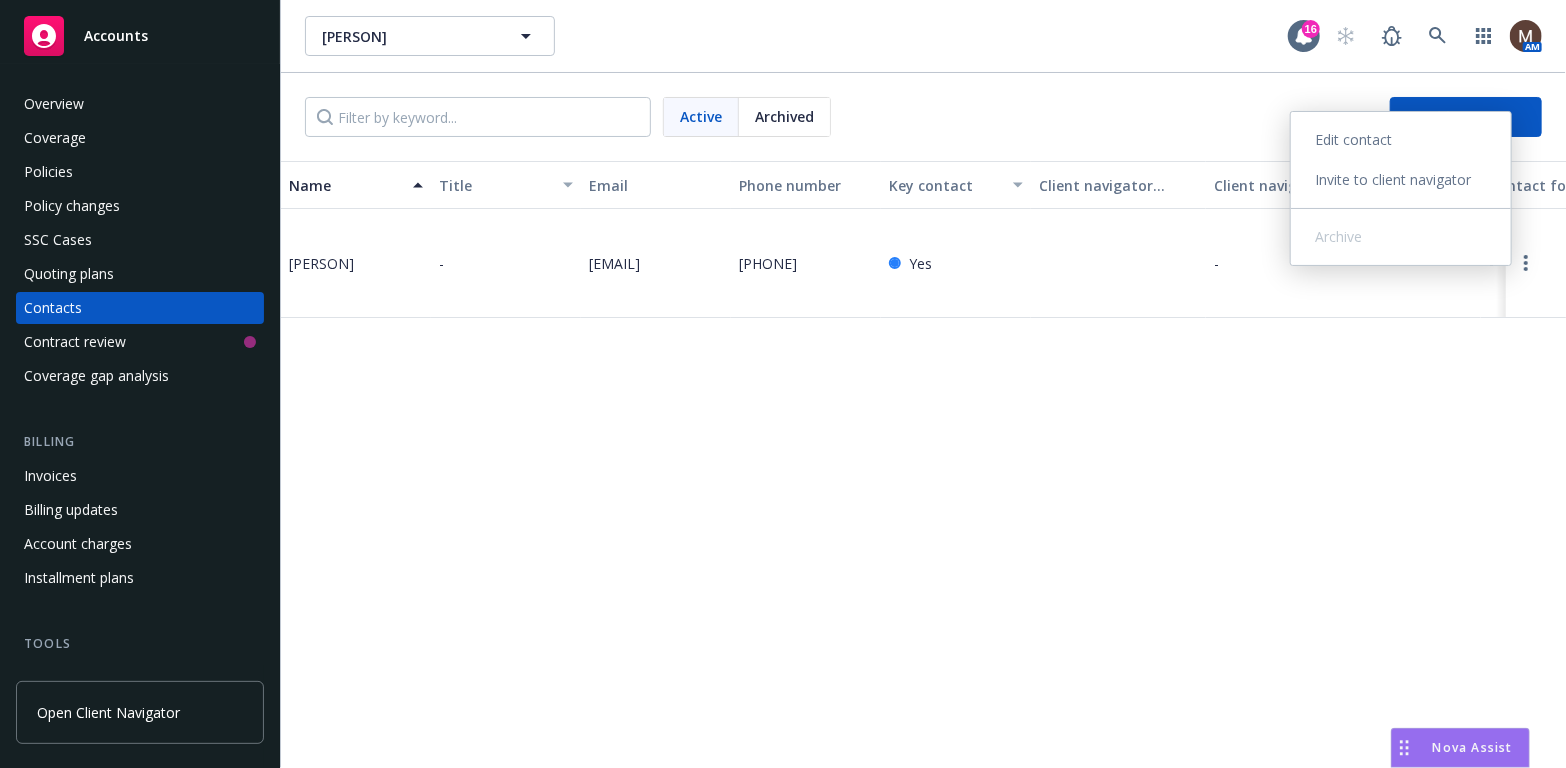 click on "Edit contact" at bounding box center (1401, 140) 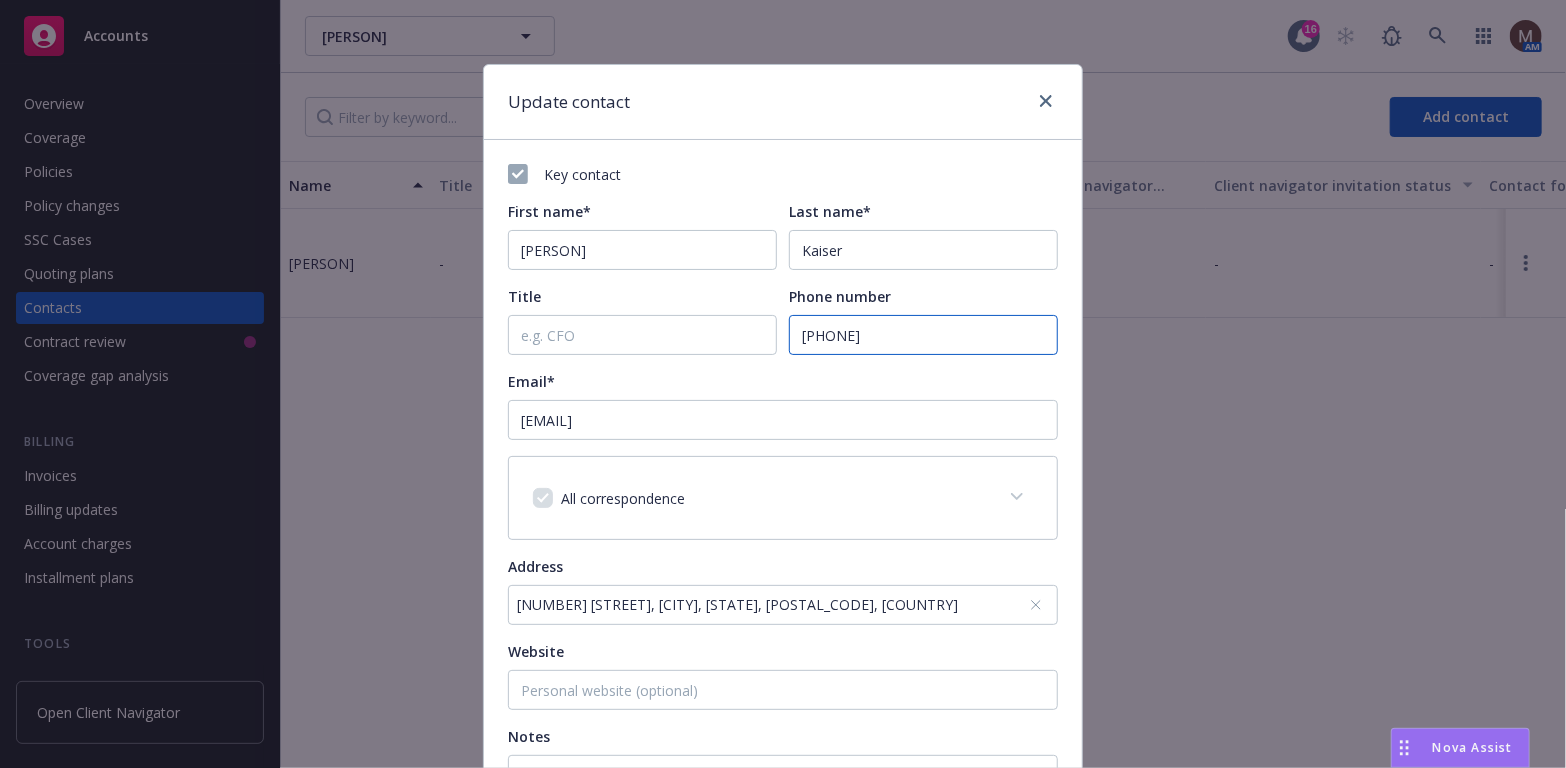 drag, startPoint x: 885, startPoint y: 334, endPoint x: 796, endPoint y: 333, distance: 89.005615 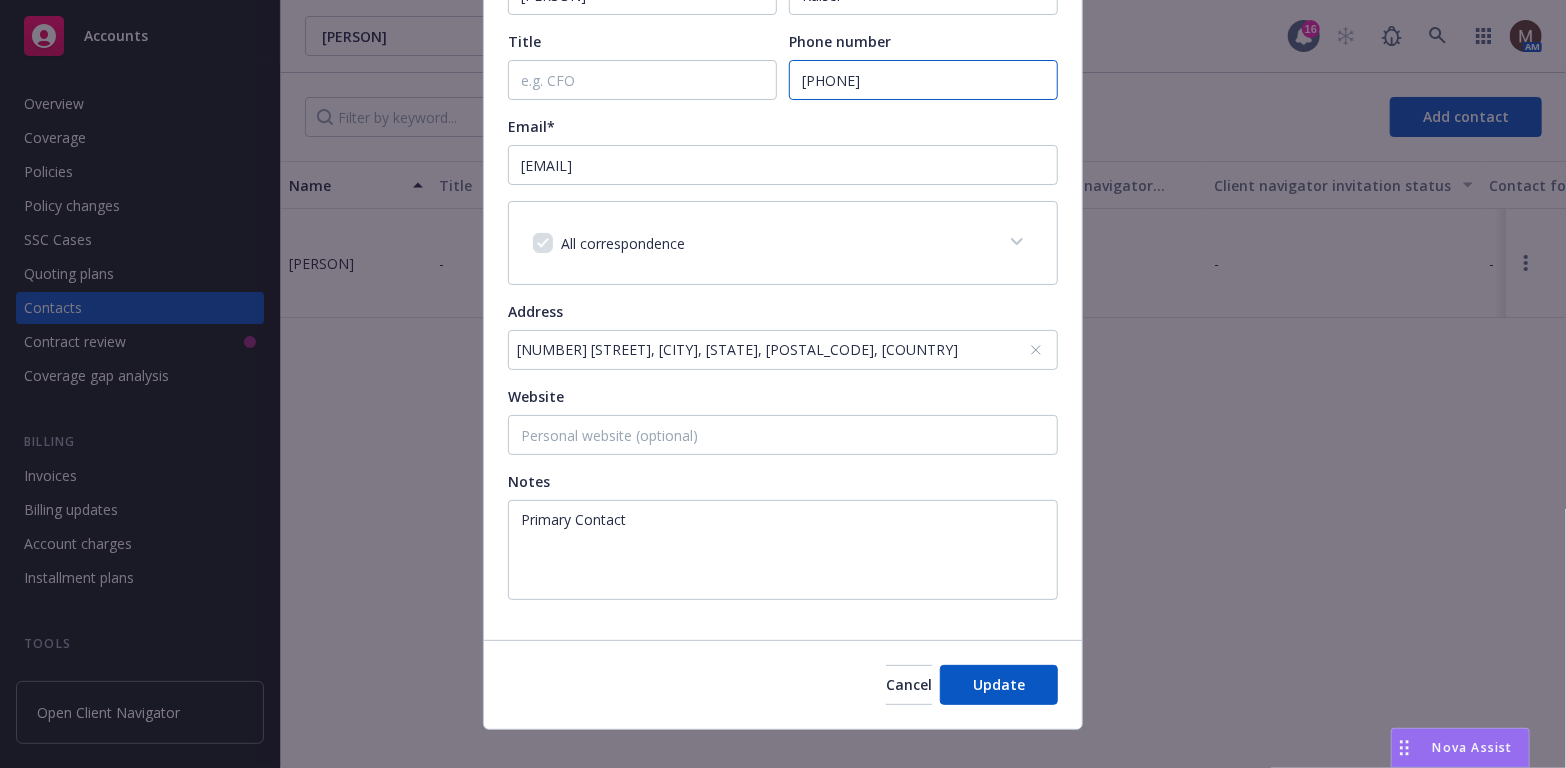 scroll, scrollTop: 280, scrollLeft: 0, axis: vertical 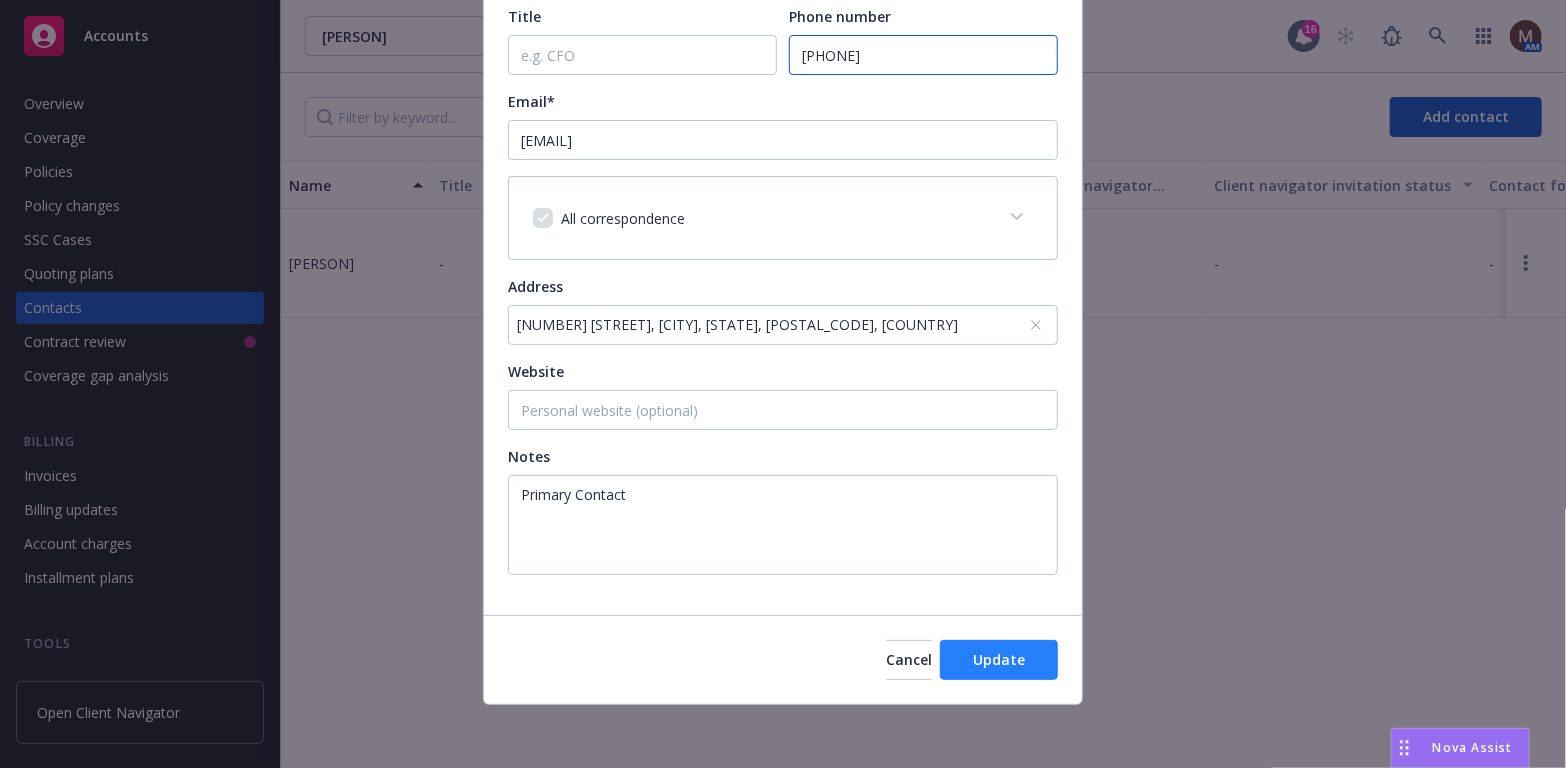 type on "[PHONE]" 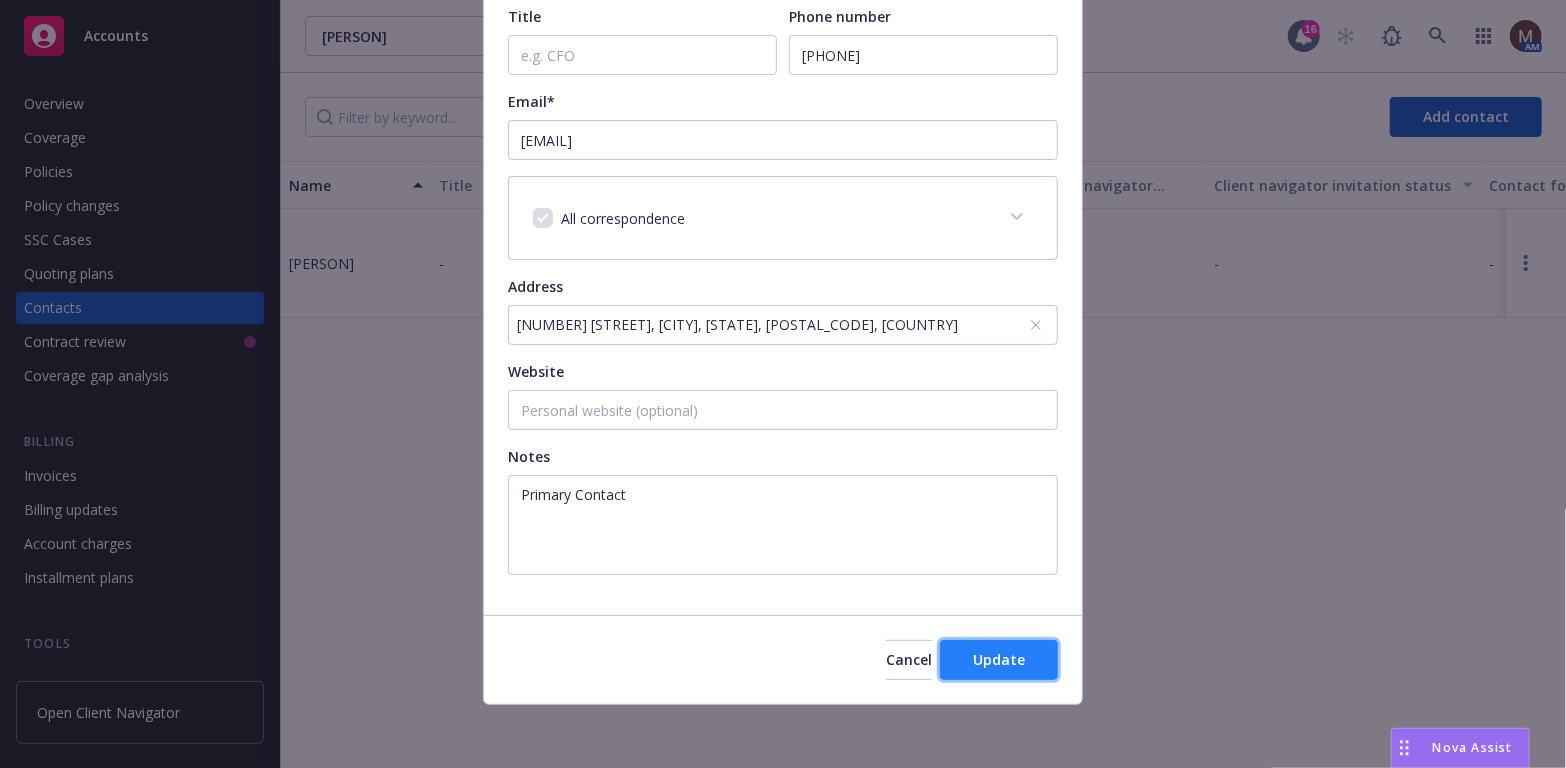 click on "Update" at bounding box center [999, 659] 